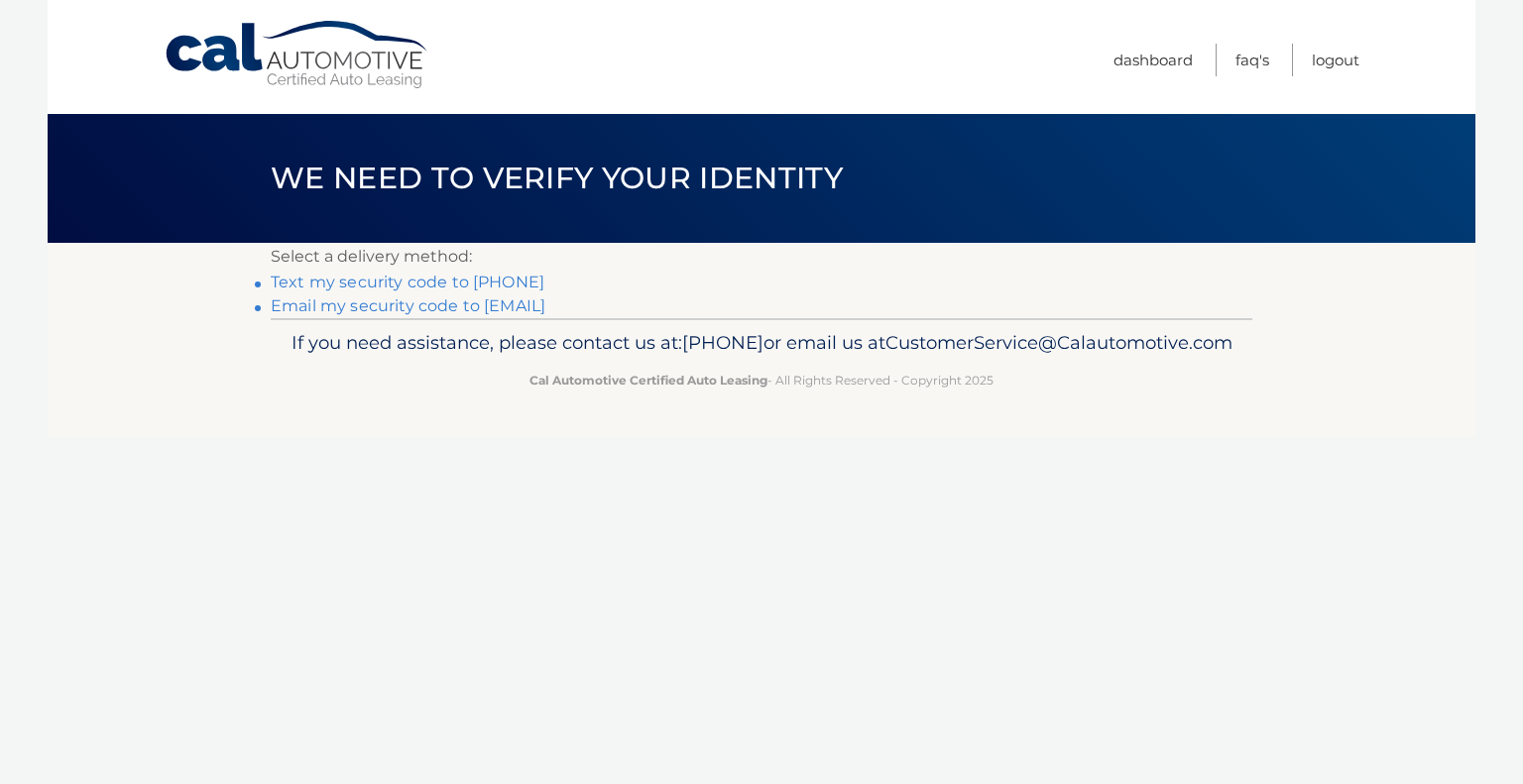 scroll, scrollTop: 0, scrollLeft: 0, axis: both 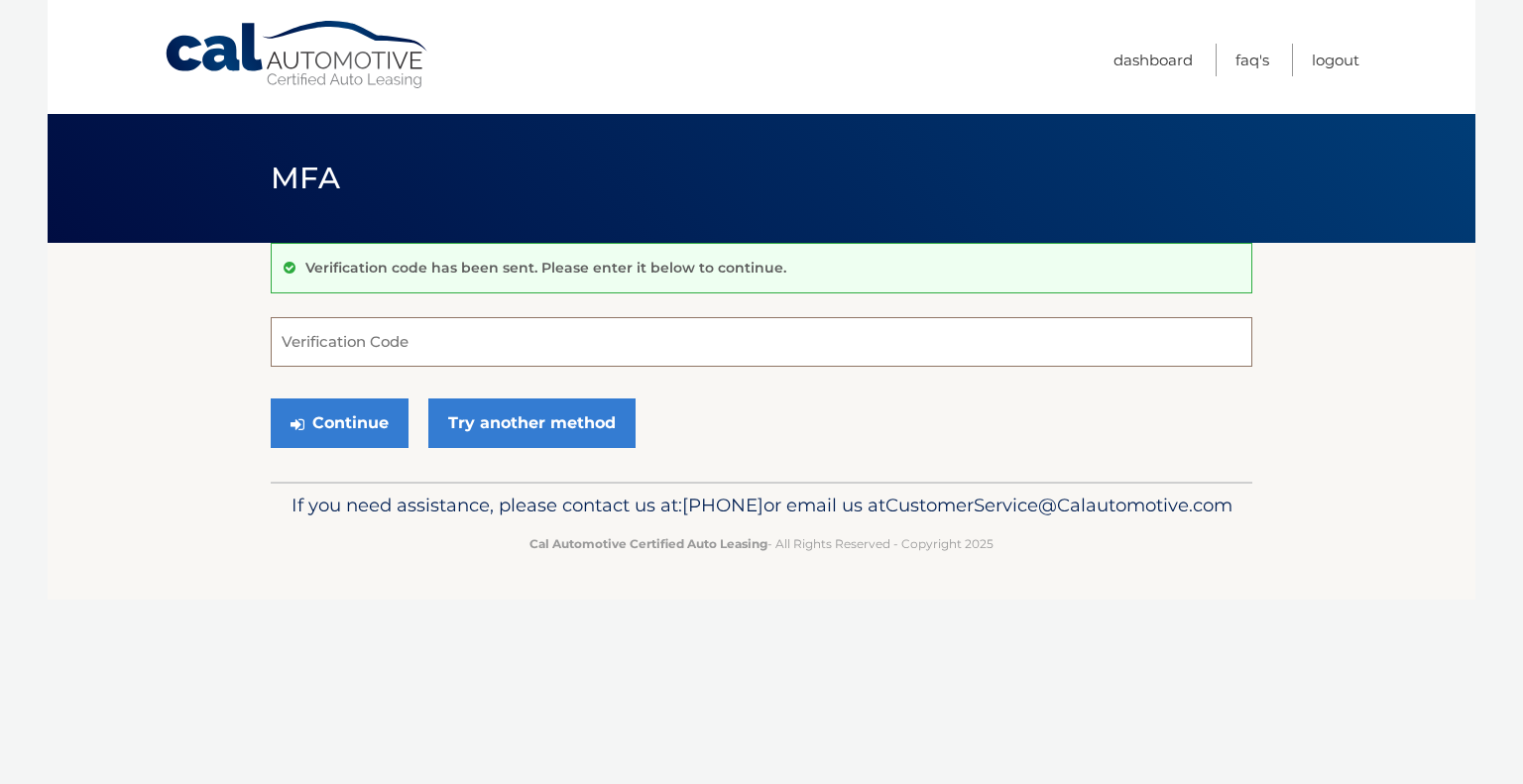 click on "Verification Code" at bounding box center [762, 342] 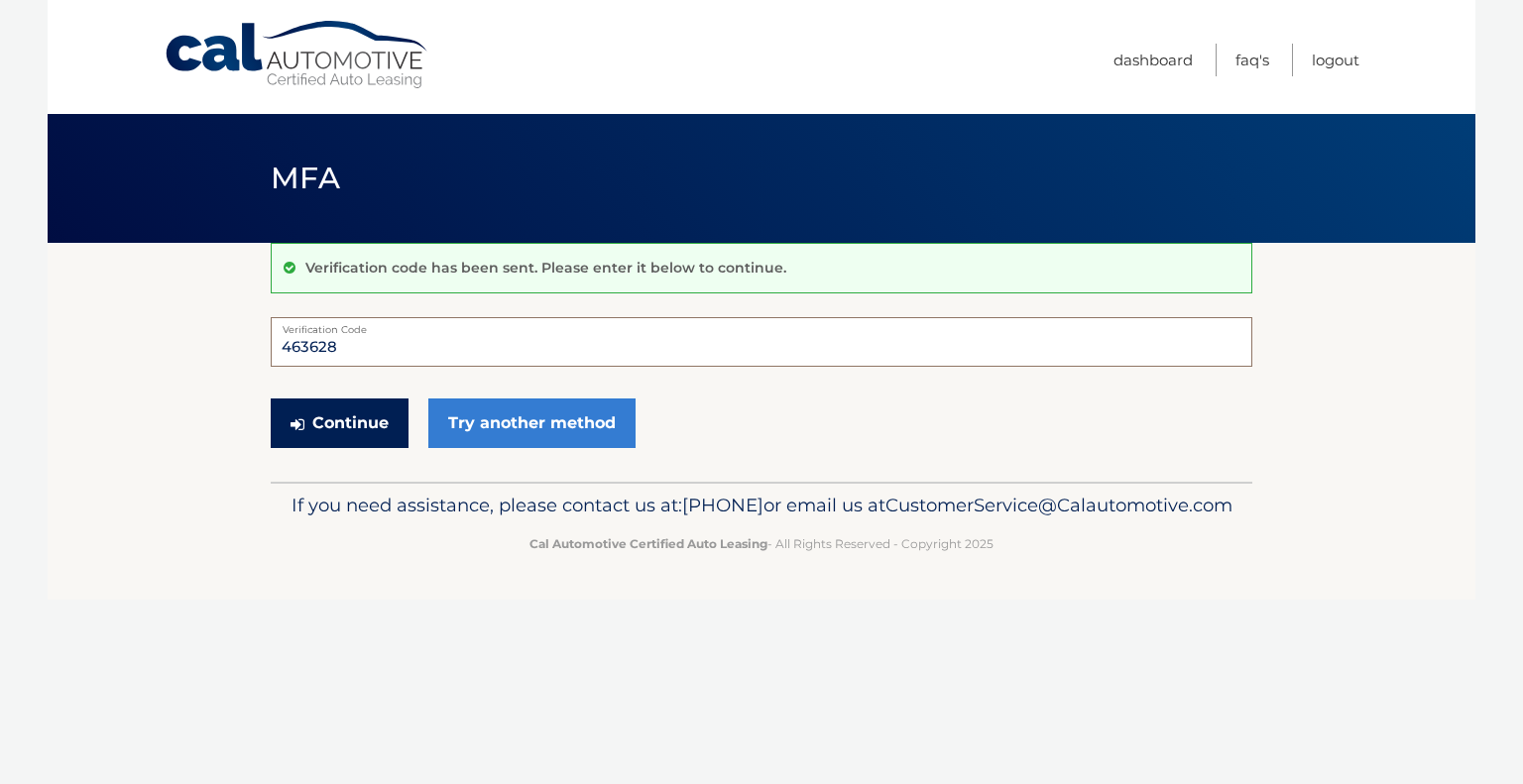 type on "463628" 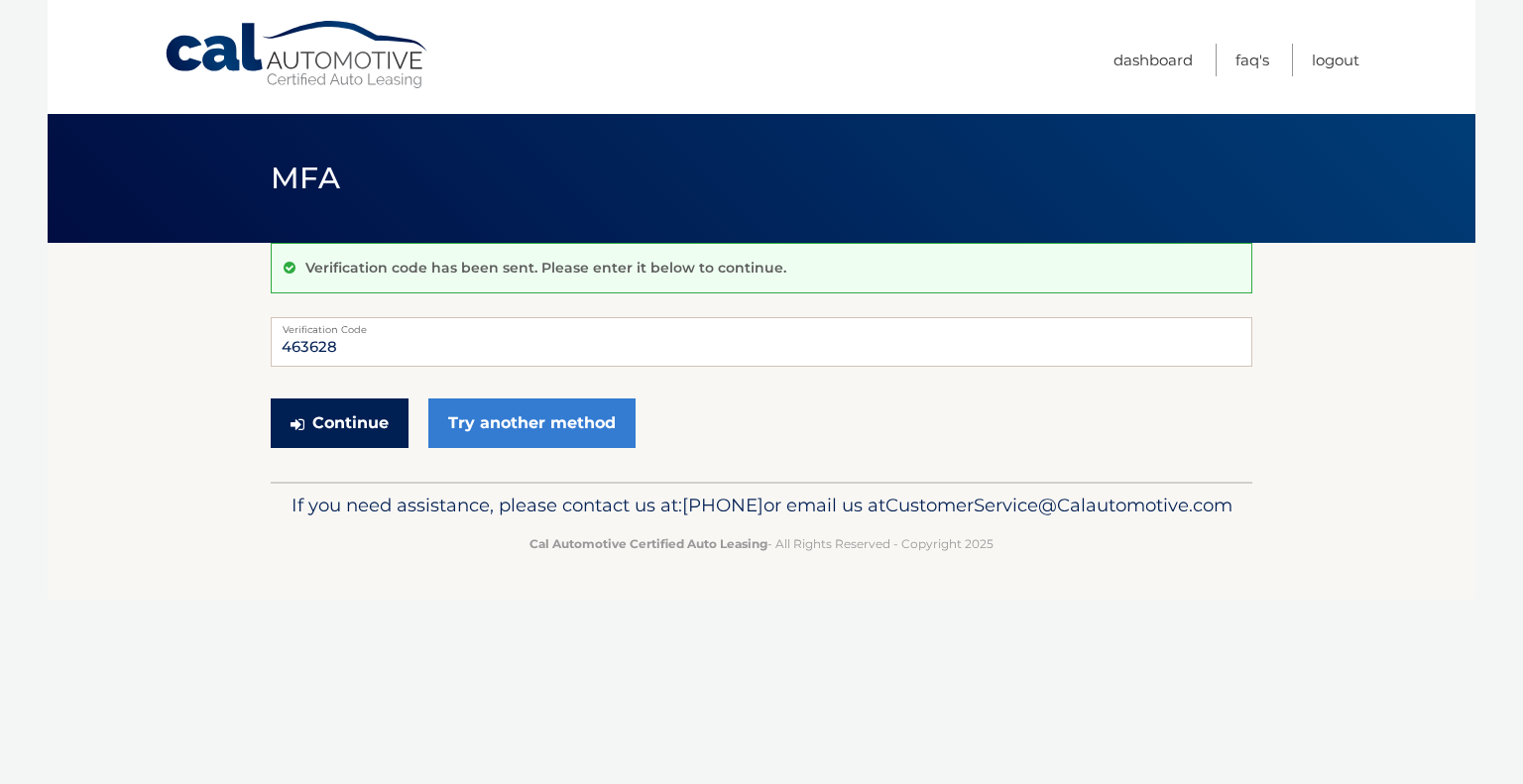 click on "Continue" at bounding box center [339, 423] 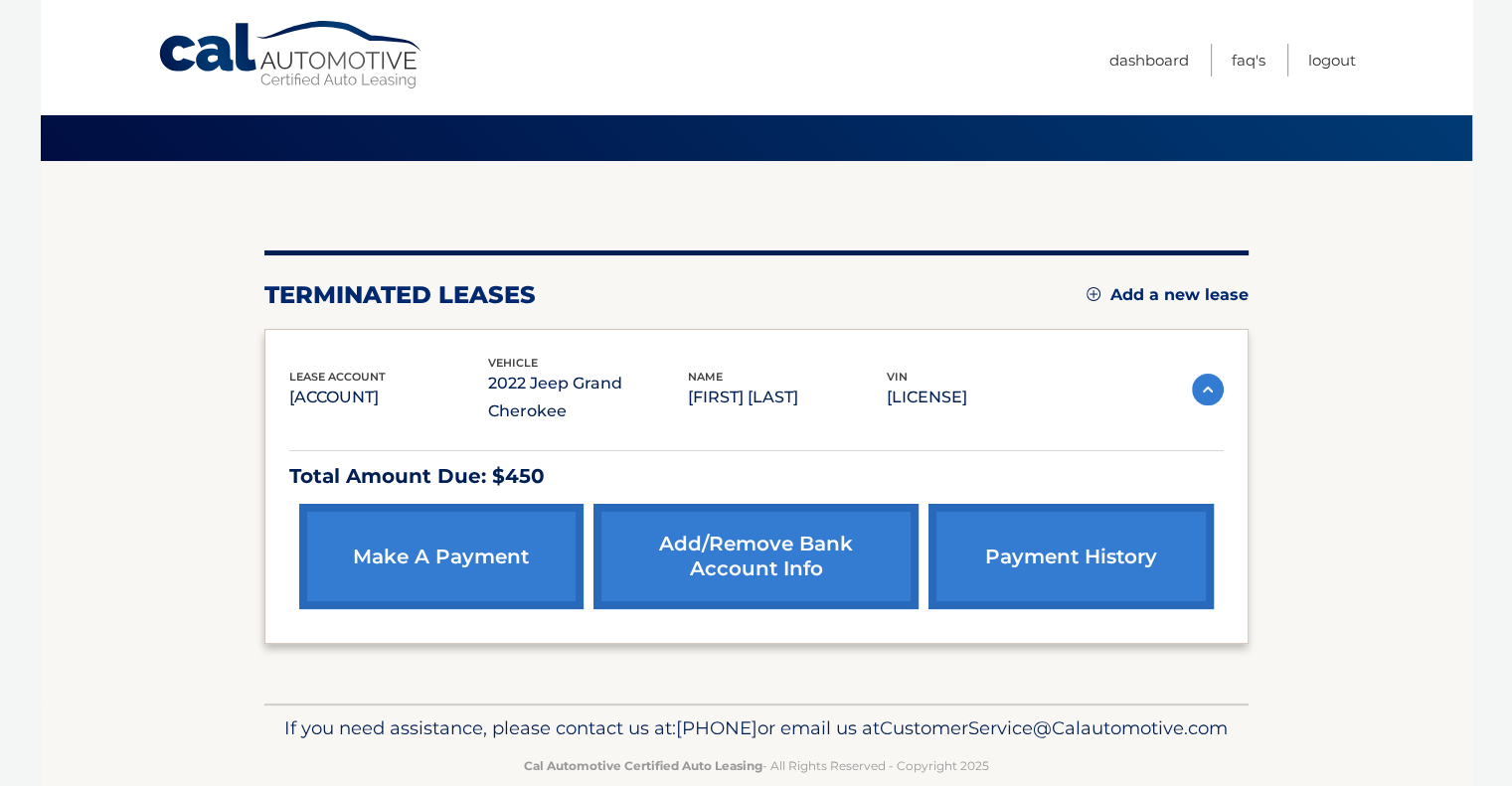 scroll, scrollTop: 148, scrollLeft: 0, axis: vertical 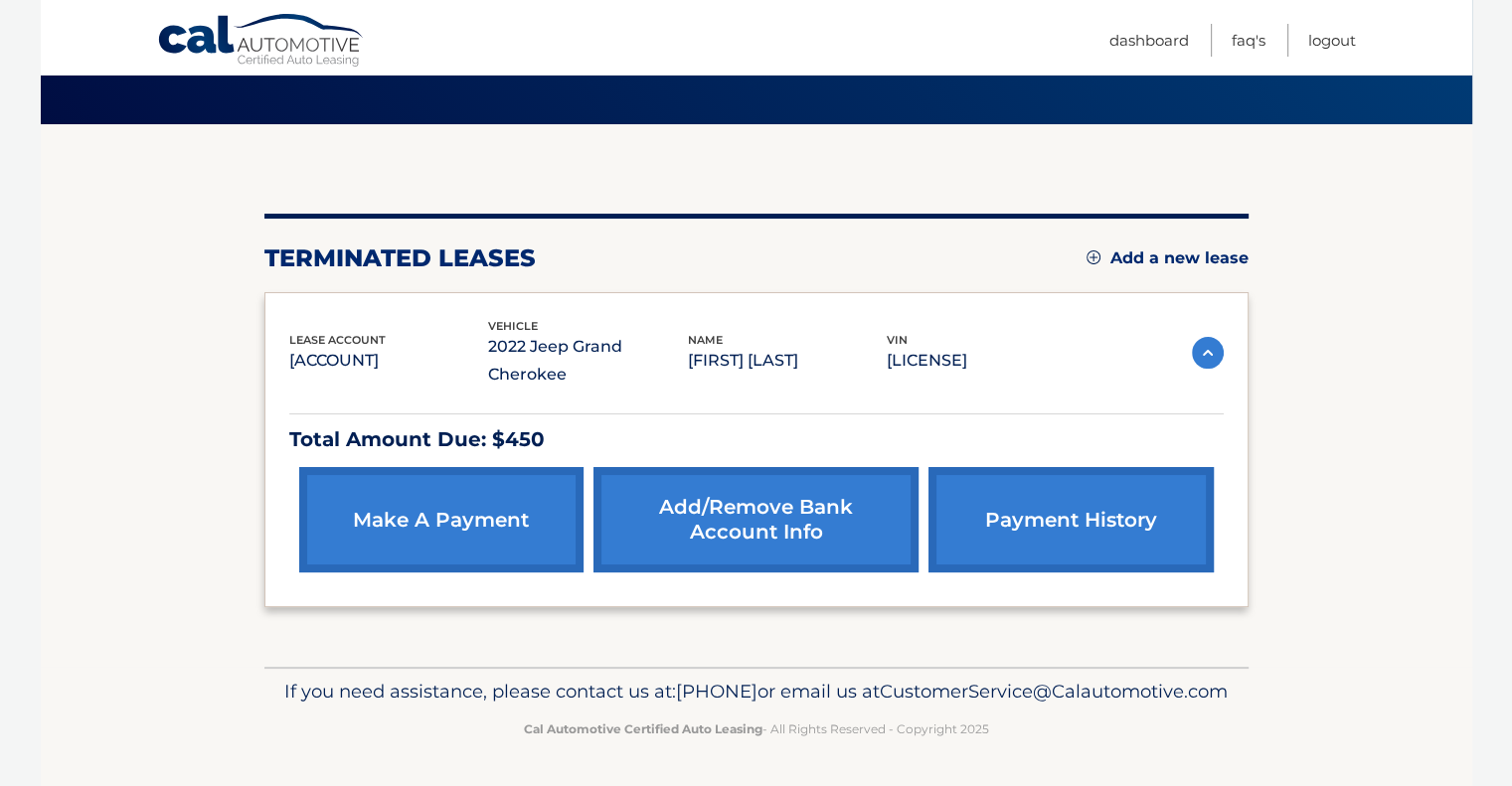 click on "make a payment" at bounding box center (441, 520) 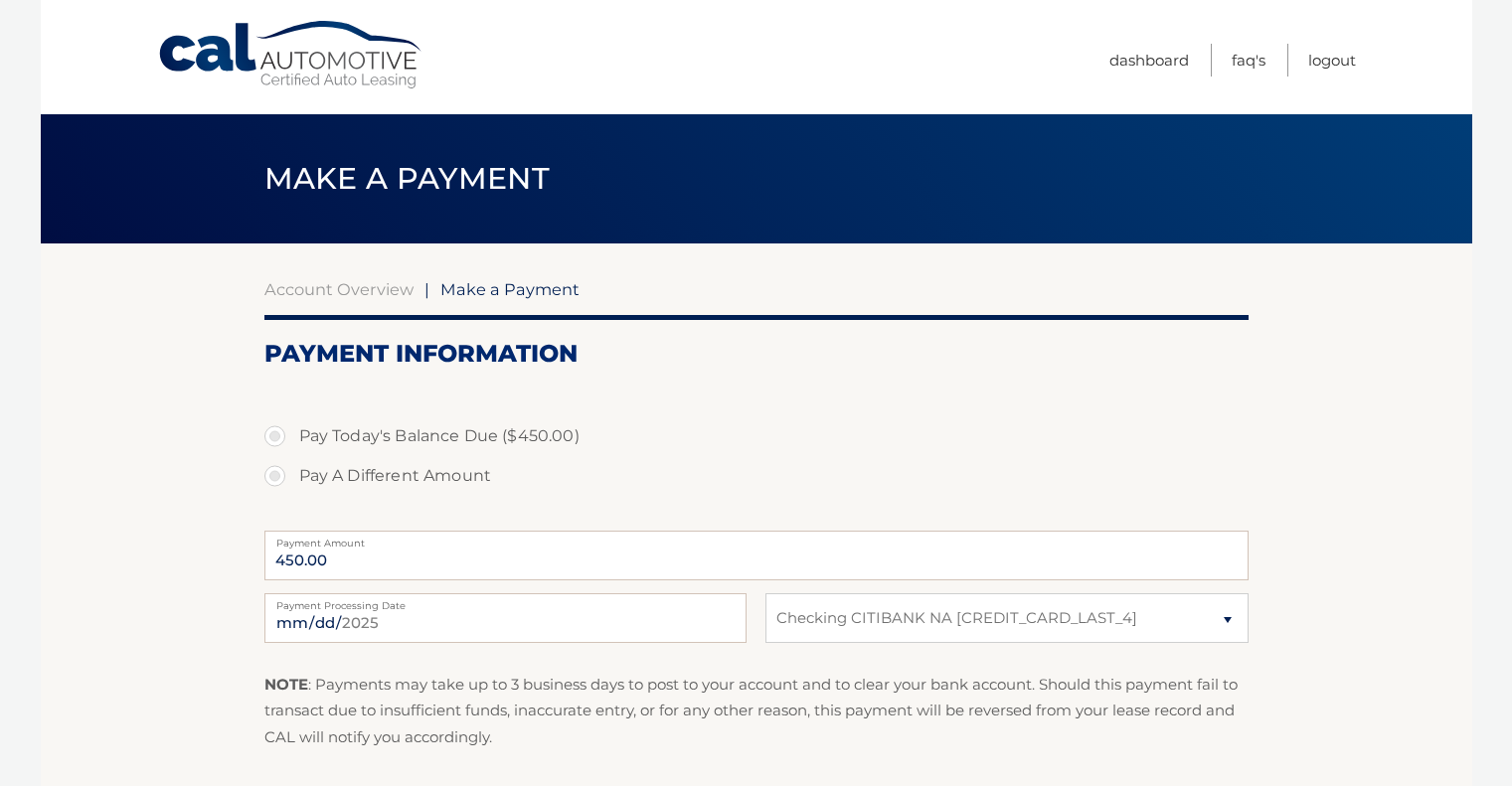 select on "NzJmN2E4YjktZTEzYi00OTc4LWE4ZDQtZjliZGQ3NzNkZmEz" 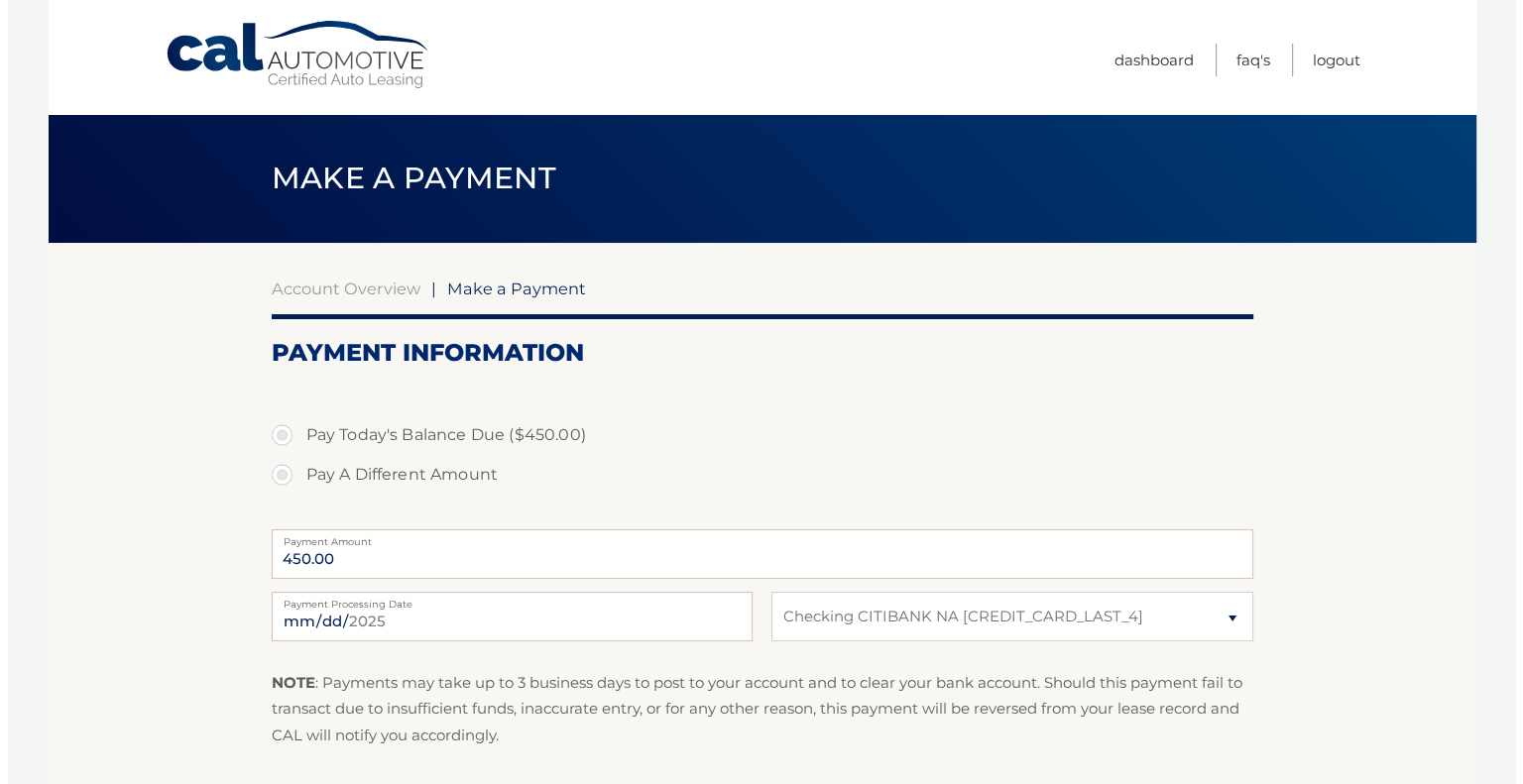 scroll, scrollTop: 242, scrollLeft: 0, axis: vertical 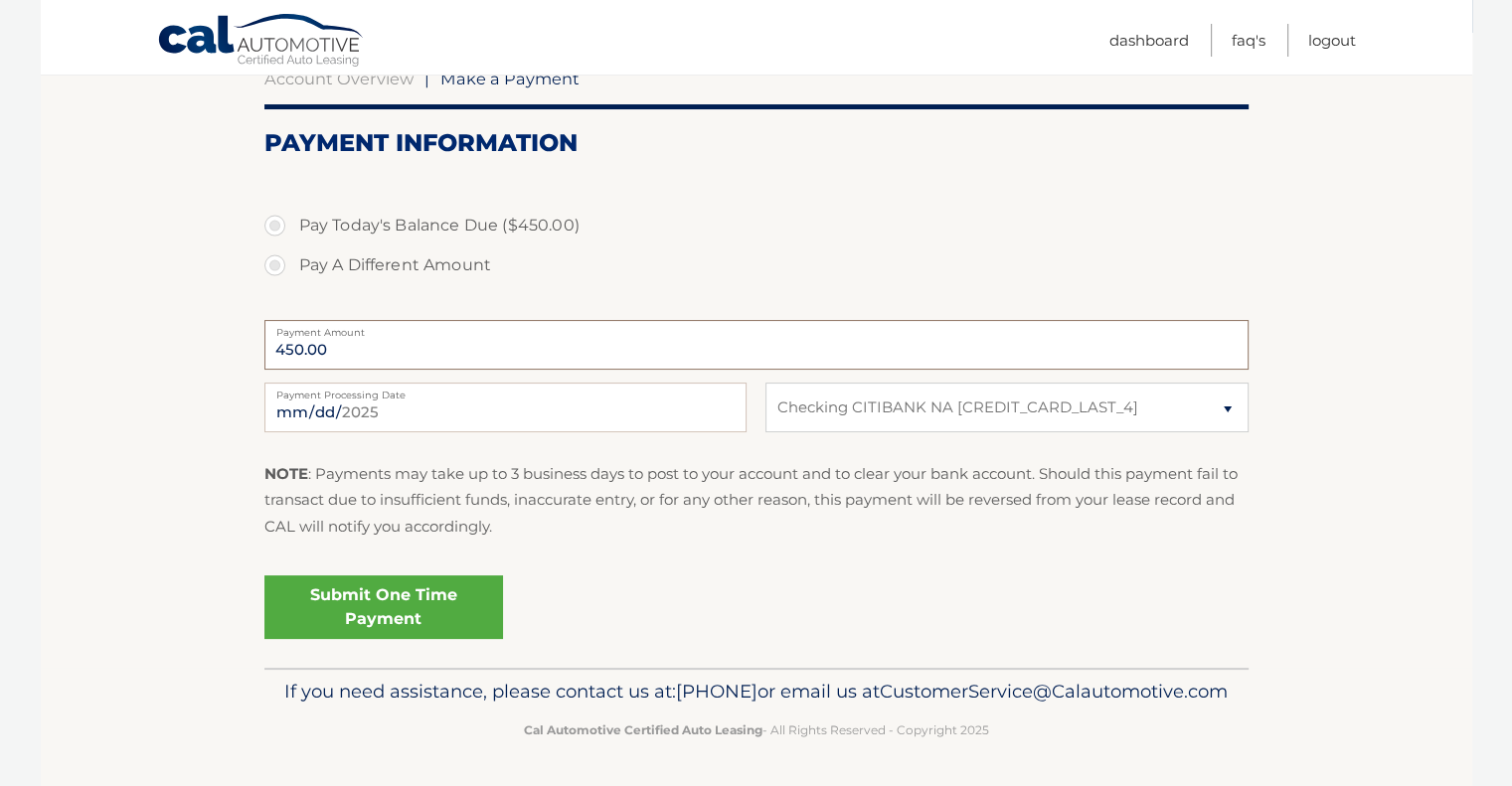 drag, startPoint x: 334, startPoint y: 321, endPoint x: 243, endPoint y: 327, distance: 91.19759 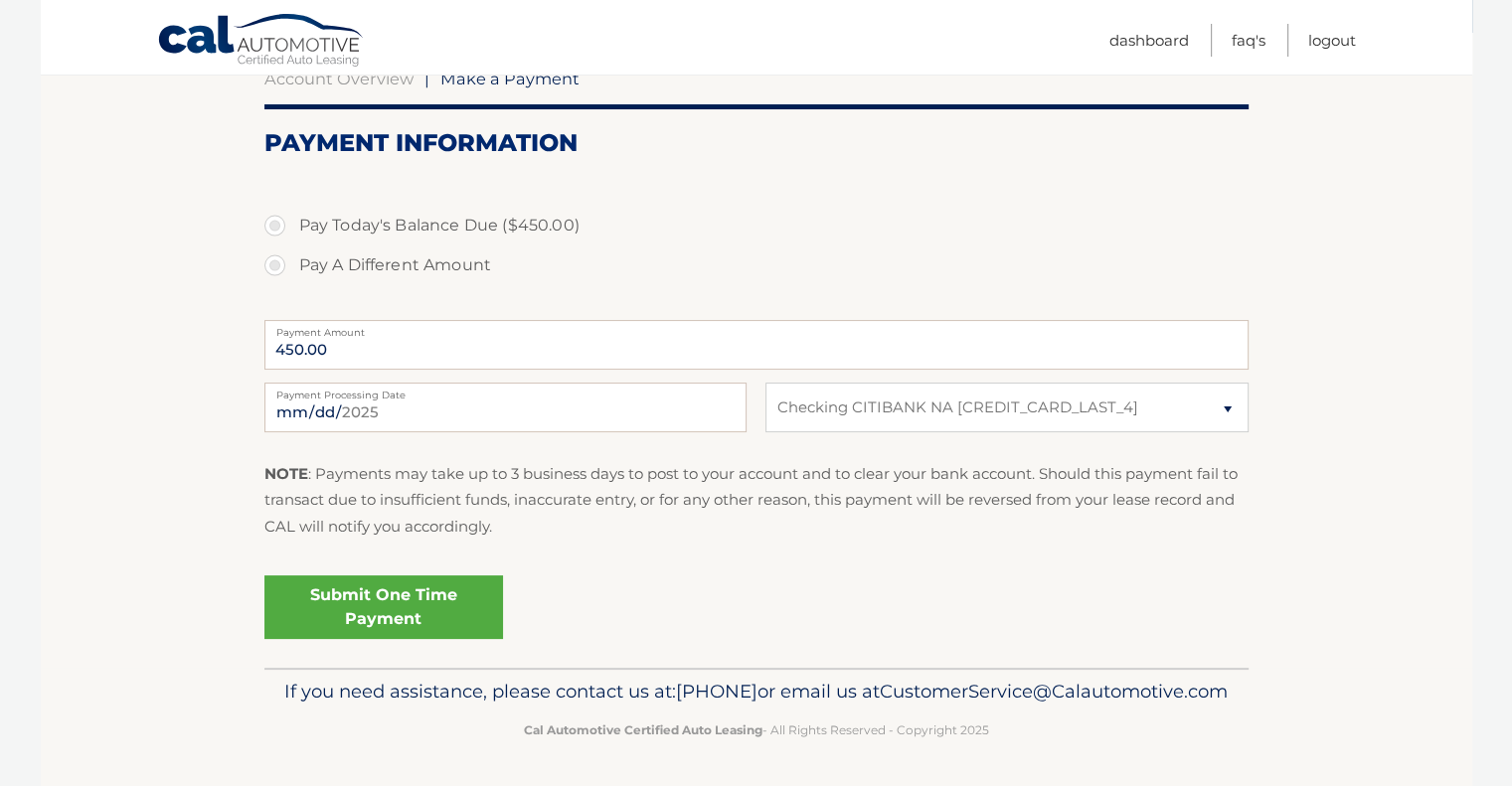 click on "Payment Amount" at bounding box center [756, 328] 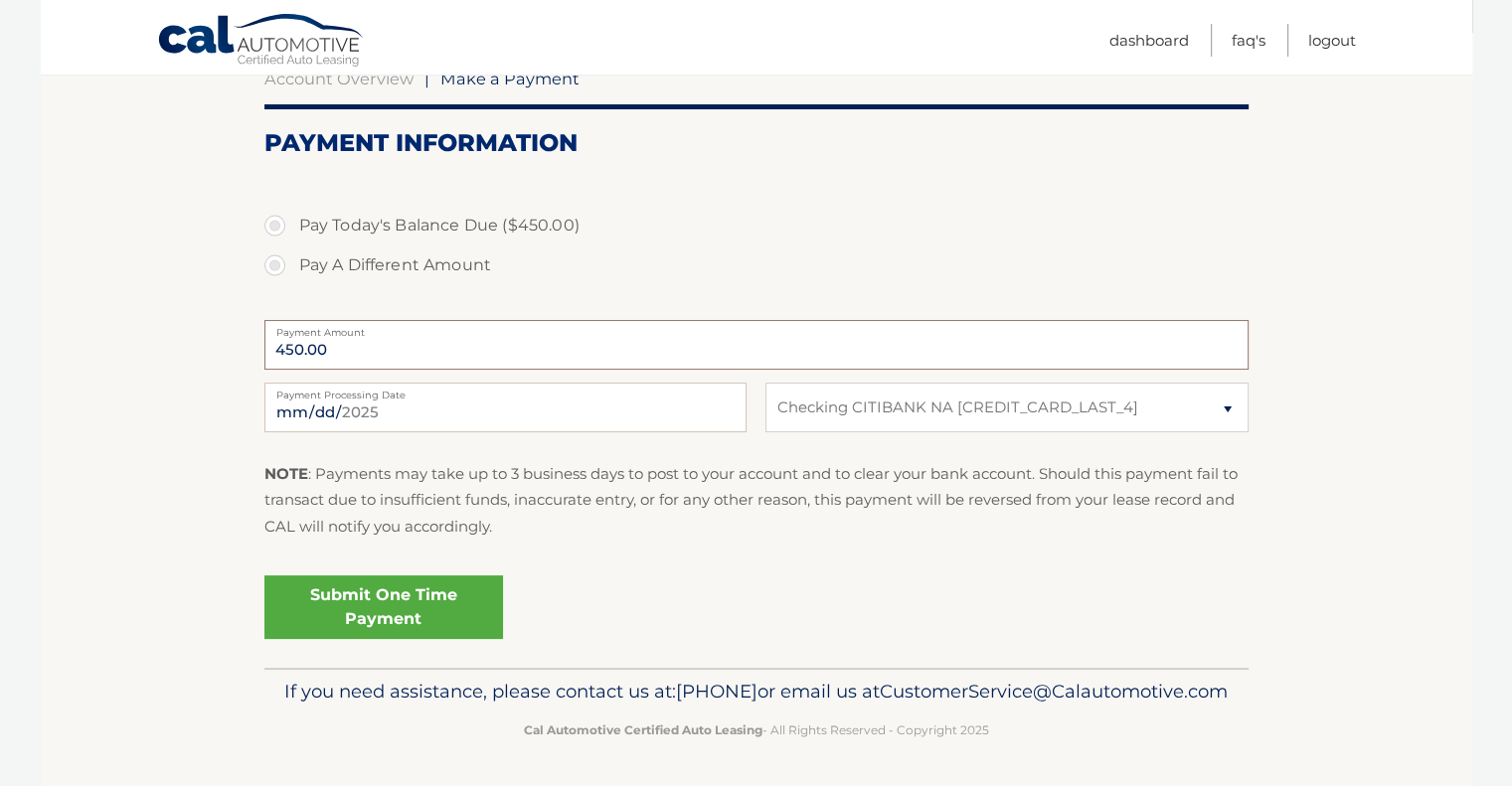 click on "450.00" at bounding box center [756, 345] 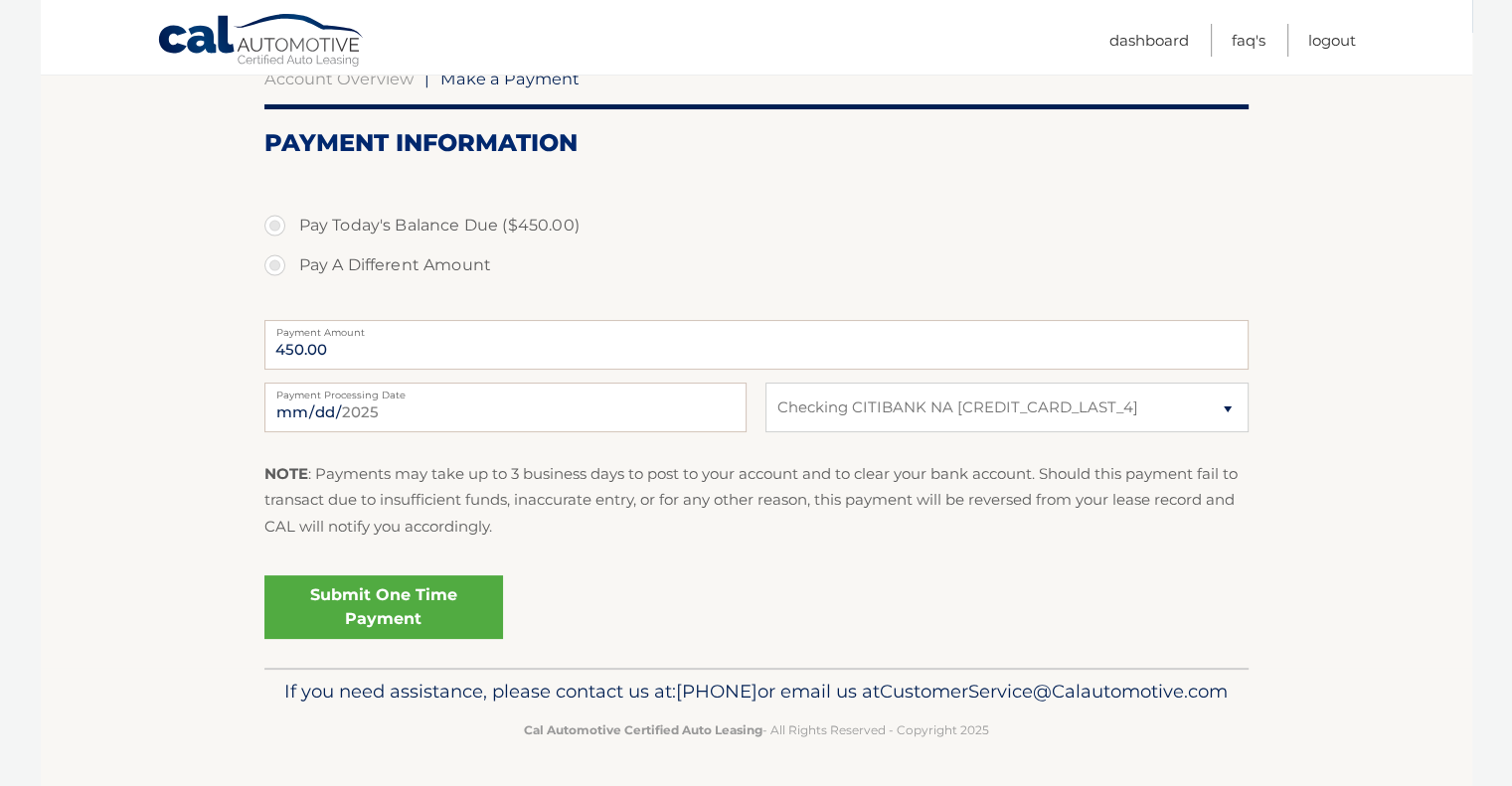 click on "Account Overview
|
Make a Payment
Payment Information
Pay Today's Balance Due ($450.00)
Pay A Different Amount
450.00 NOTE" at bounding box center (756, 350) 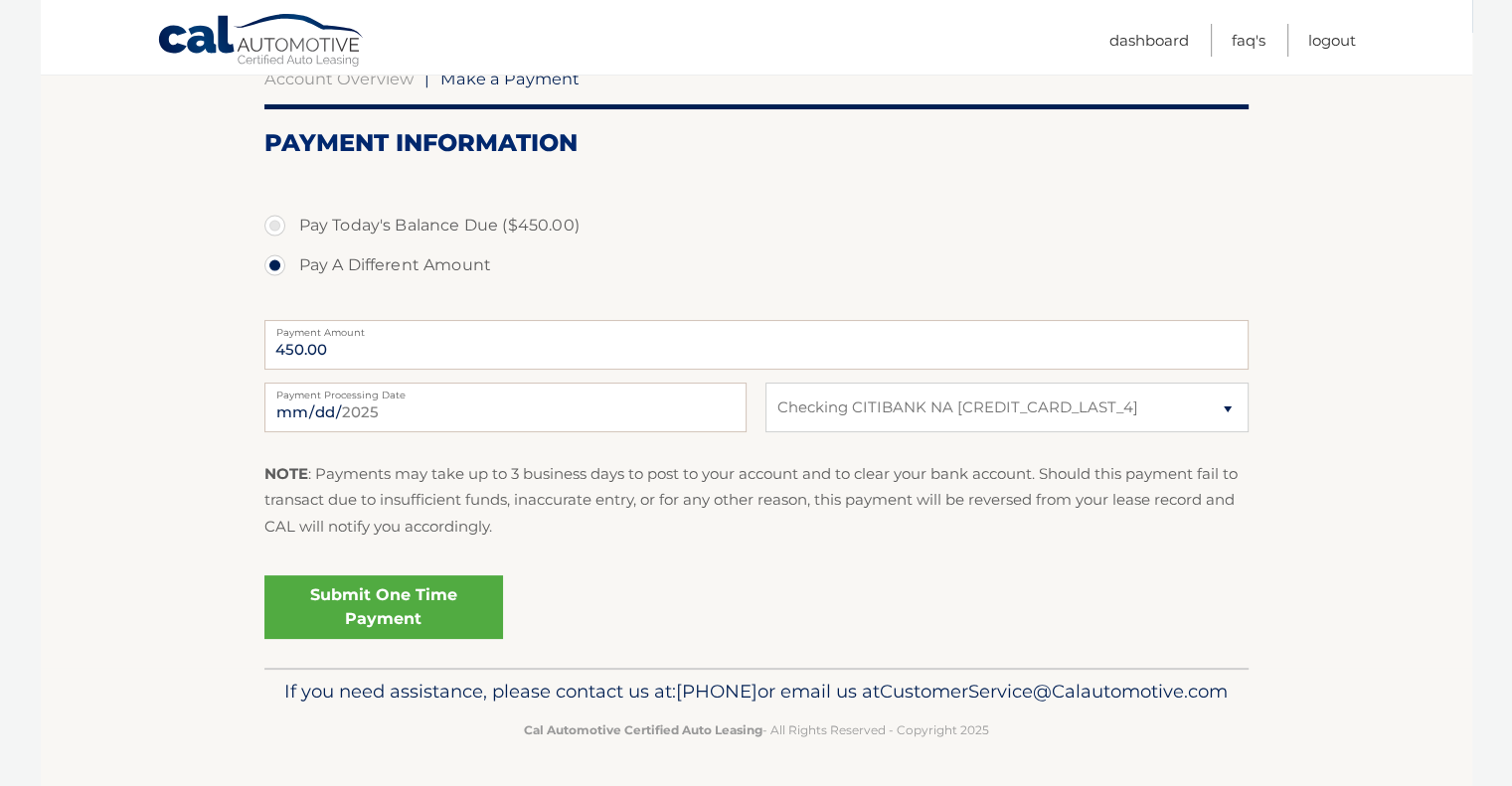 click on "Account Overview
|
Make a Payment
Payment Information
Pay Today's Balance Due ($450.00)
Pay A Different Amount
225 NOTE ×" at bounding box center [756, 350] 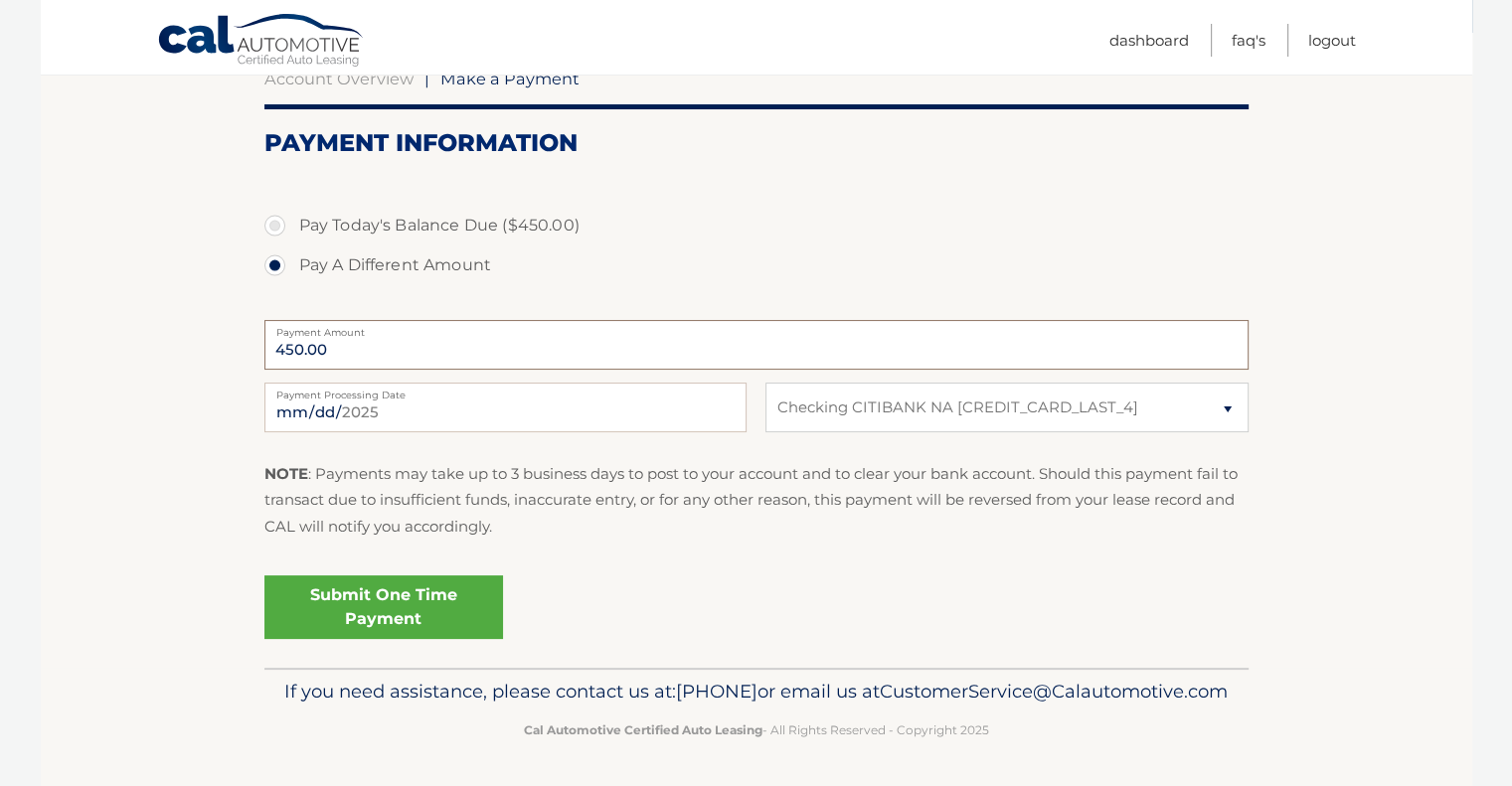click on "225" at bounding box center [756, 345] 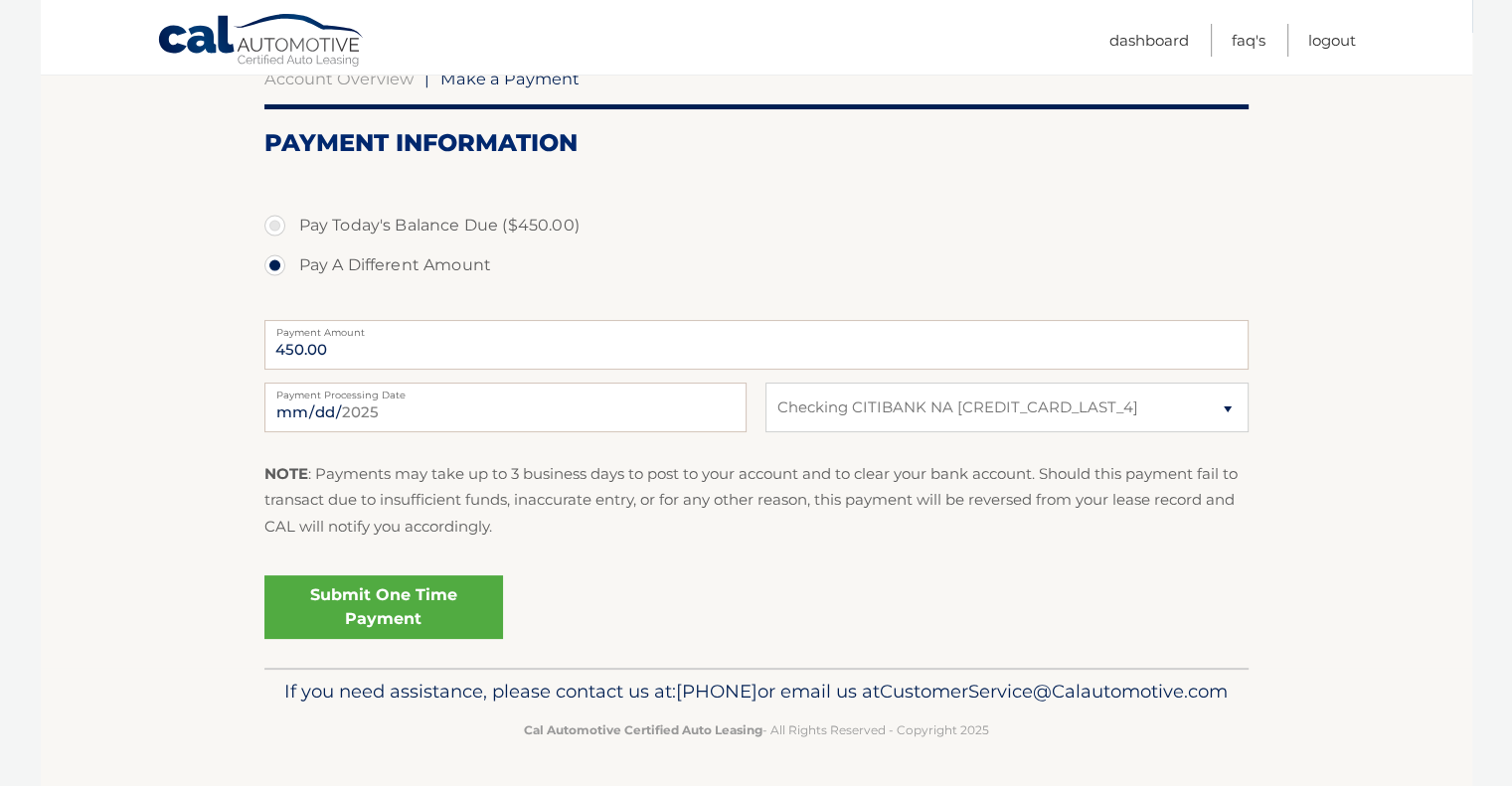 click on "Account Overview
|
Make a Payment
Payment Information
Pay Today's Balance Due ($450.00)
Pay A Different Amount
225.00 NOTE" at bounding box center (756, 350) 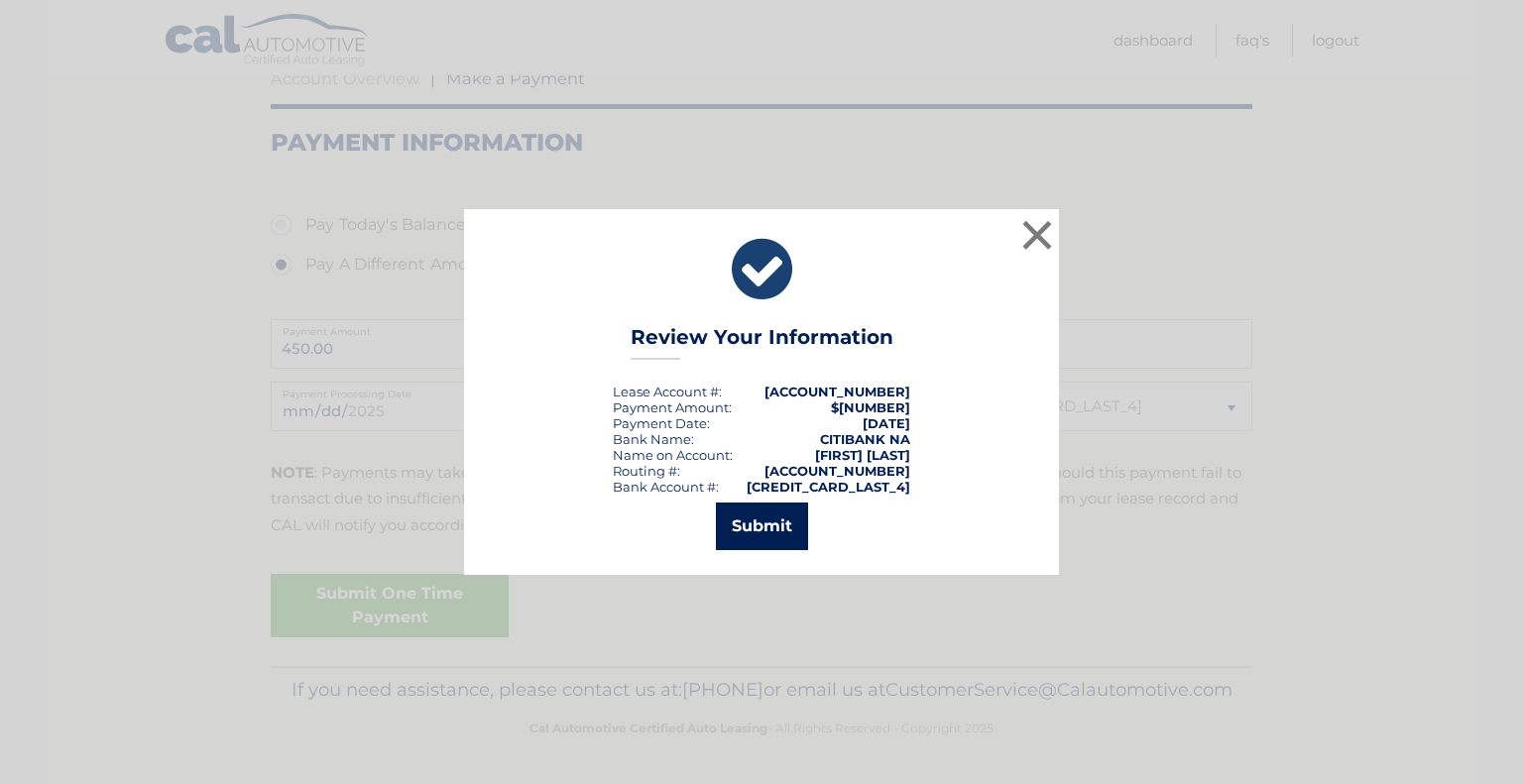 click on "Submit" at bounding box center [762, 526] 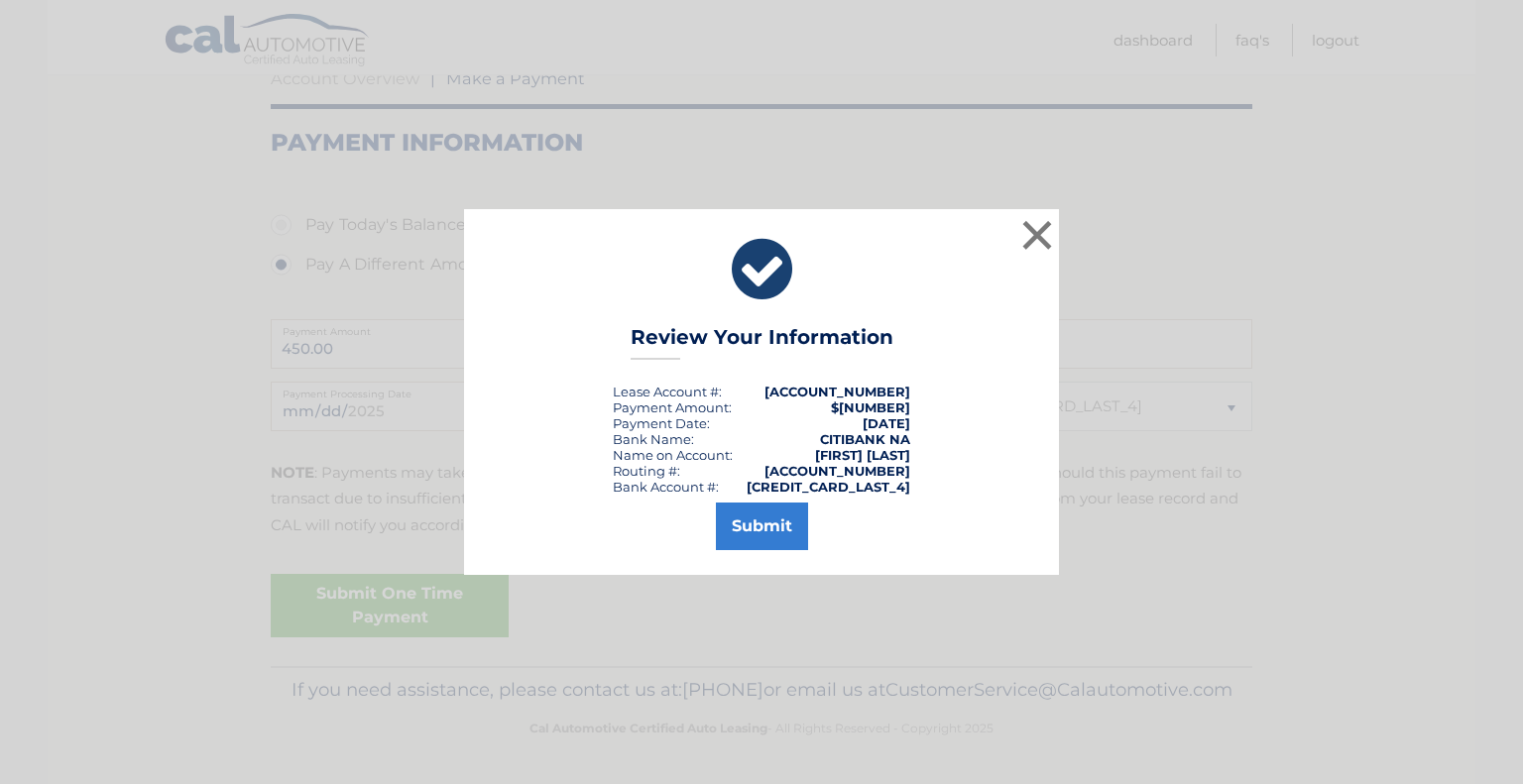 scroll, scrollTop: 170, scrollLeft: 0, axis: vertical 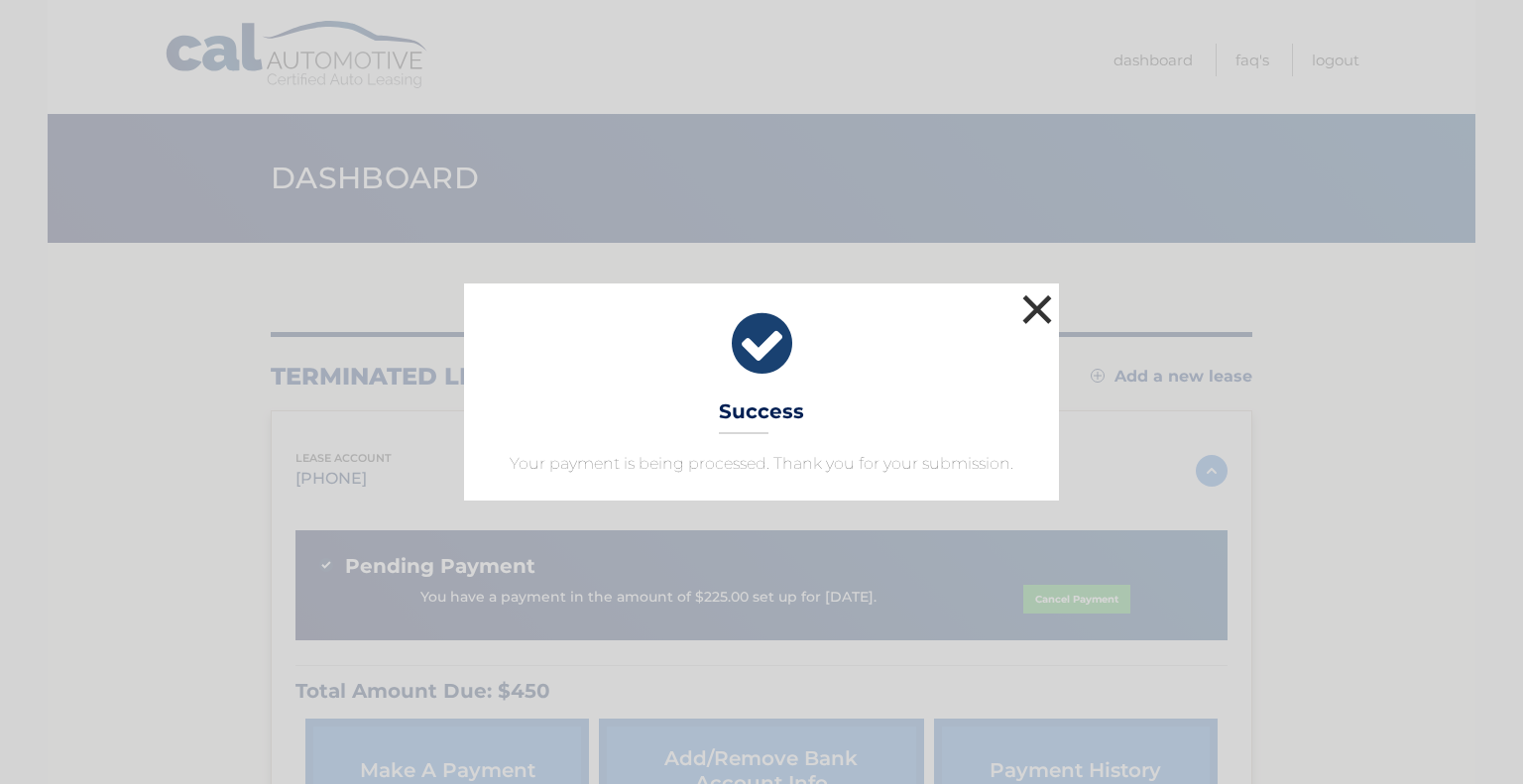 click on "×" at bounding box center (1037, 309) 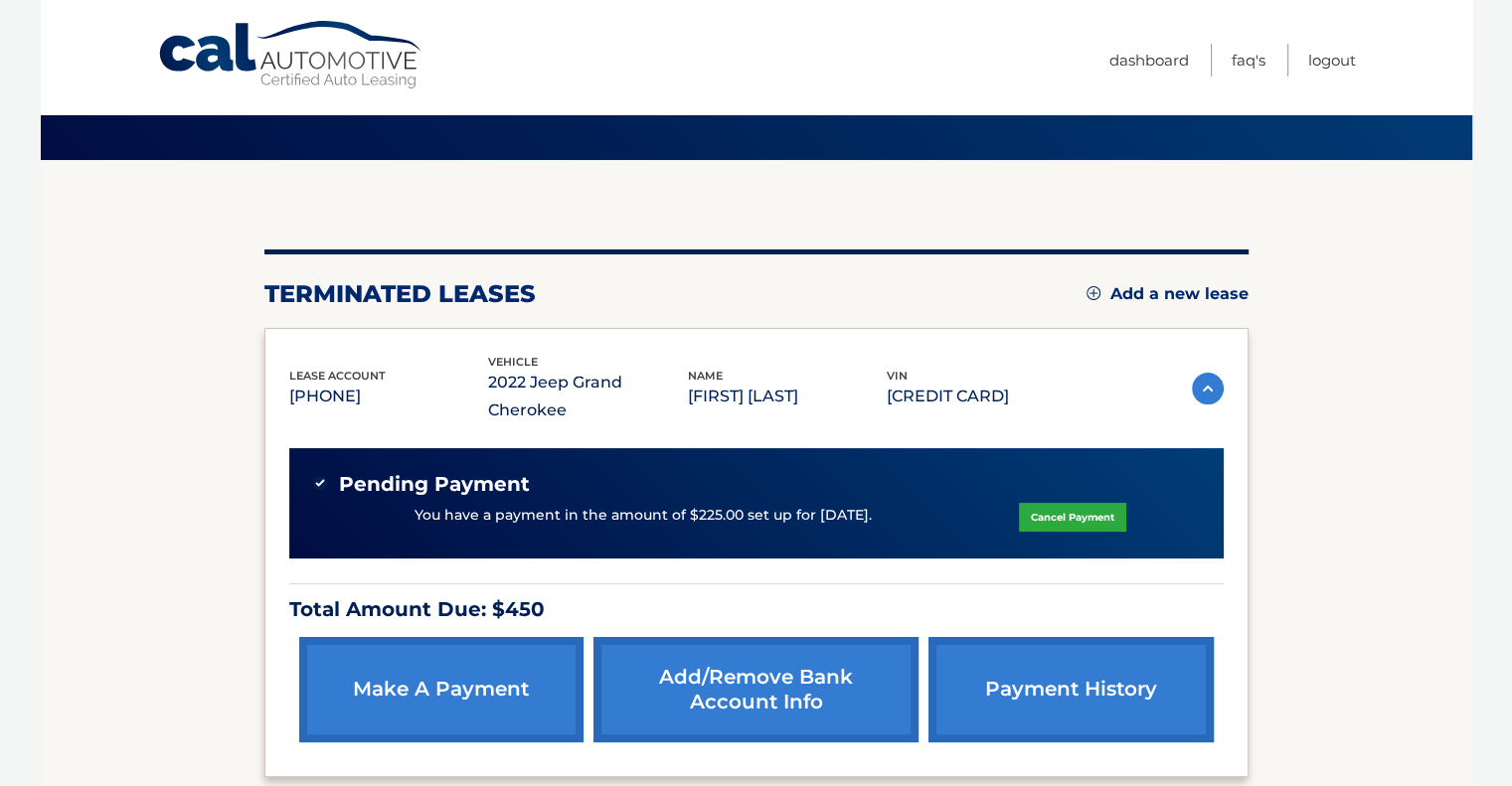 scroll, scrollTop: 0, scrollLeft: 0, axis: both 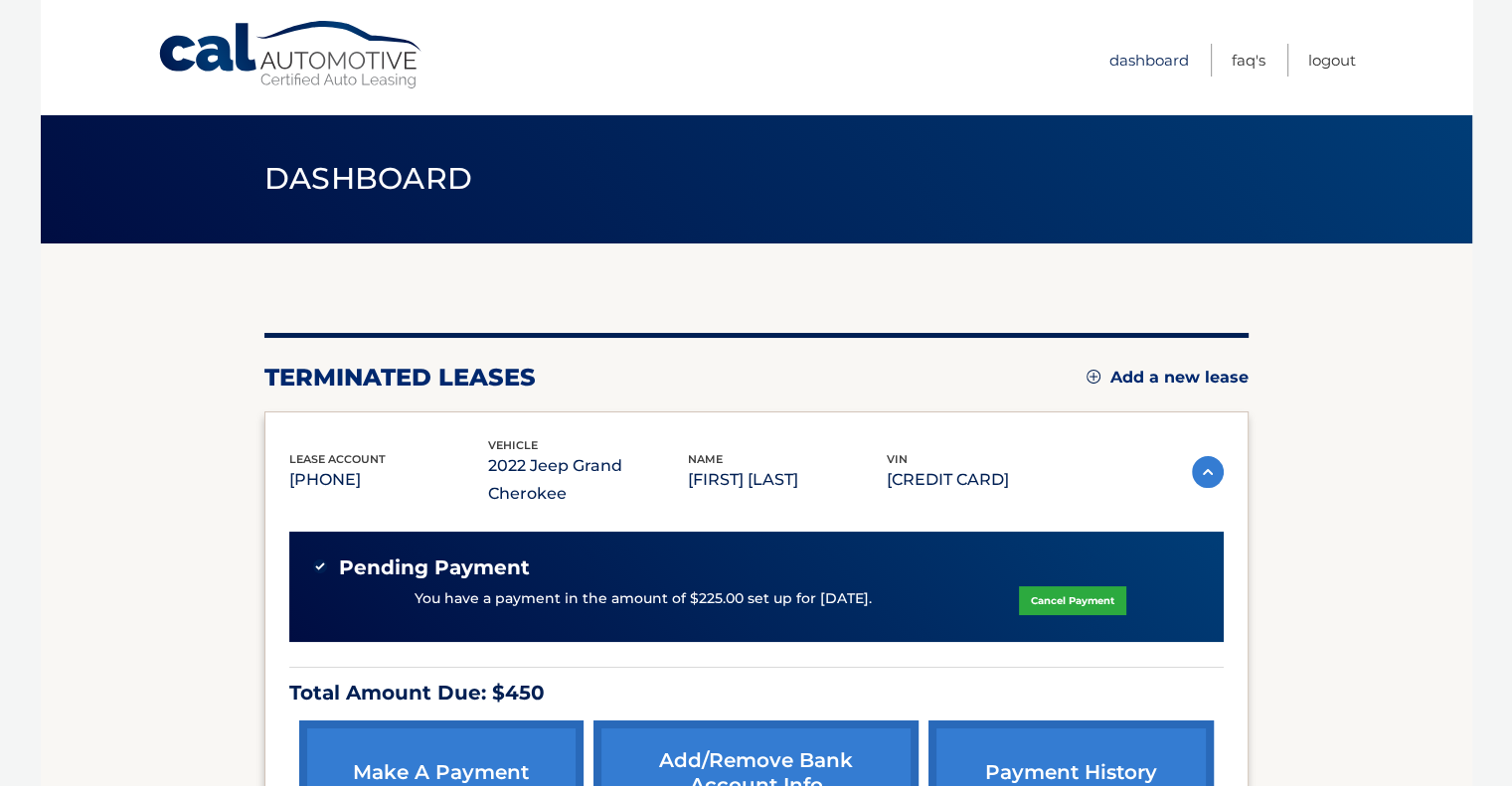 click on "Dashboard" at bounding box center [1149, 60] 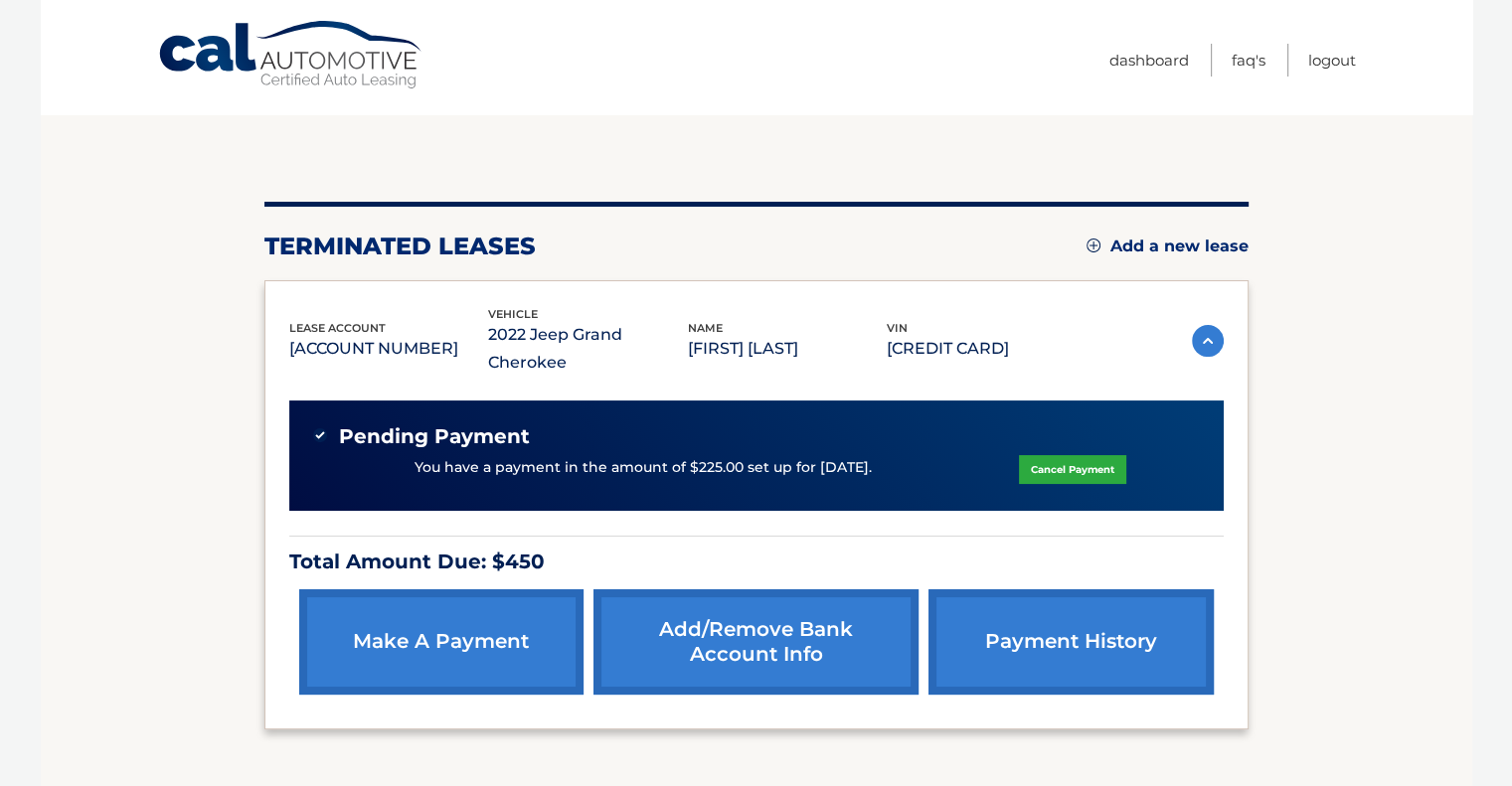 scroll, scrollTop: 0, scrollLeft: 0, axis: both 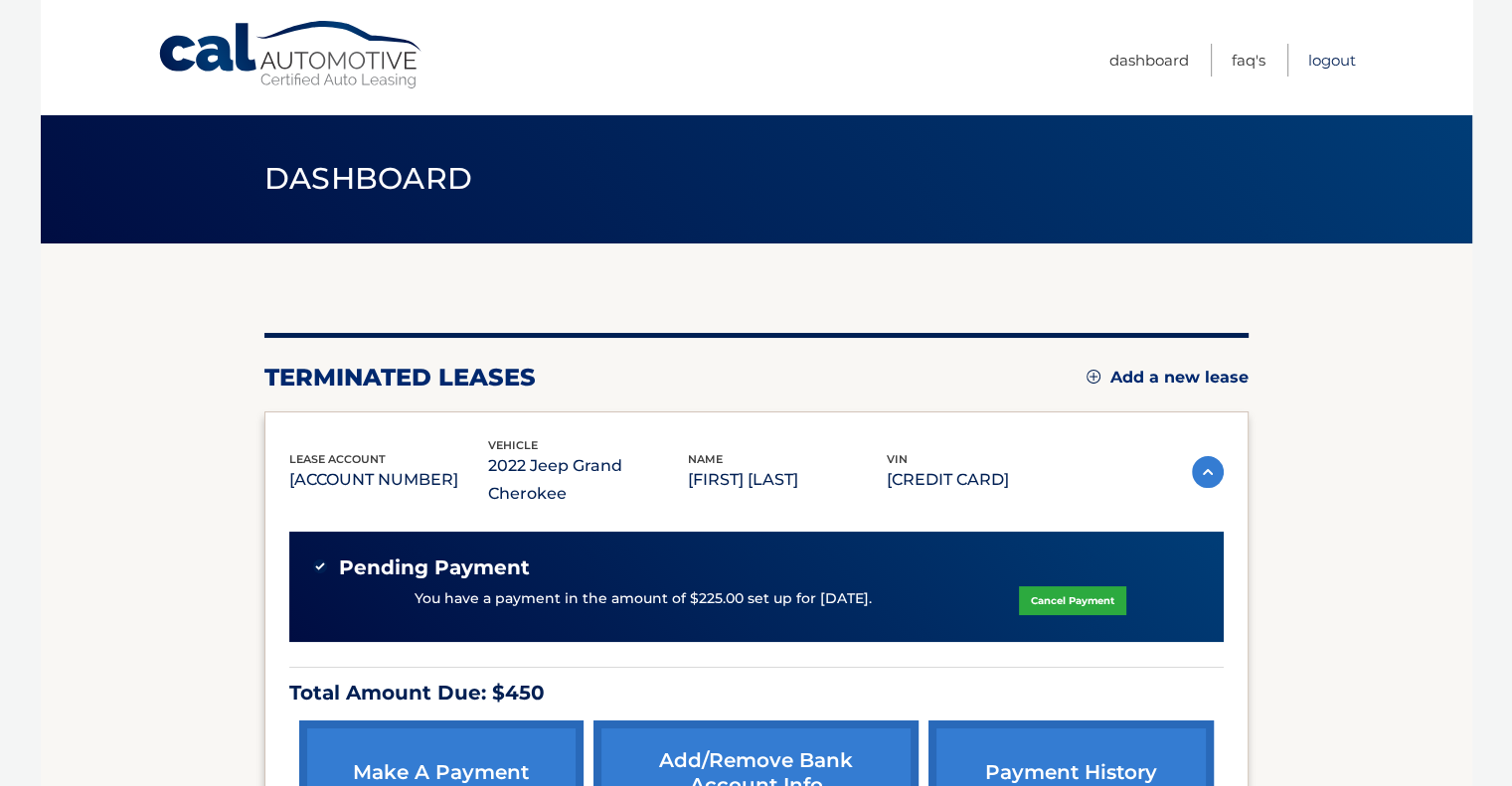 click on "Logout" at bounding box center [1332, 60] 